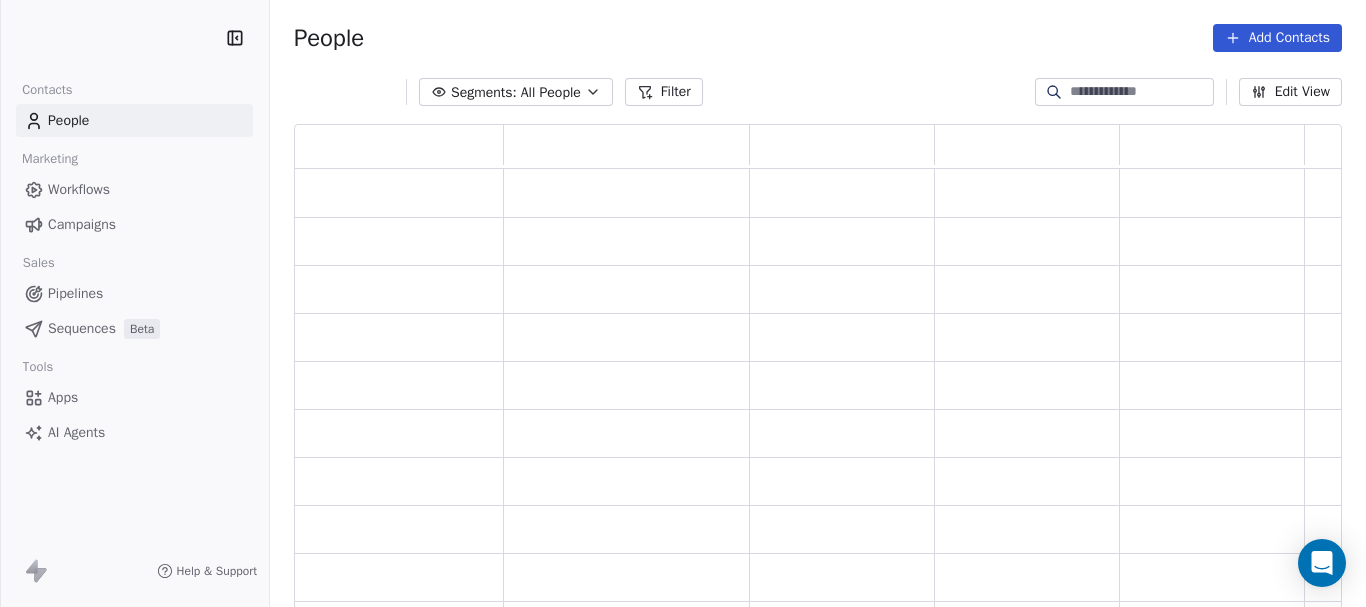 scroll, scrollTop: 0, scrollLeft: 0, axis: both 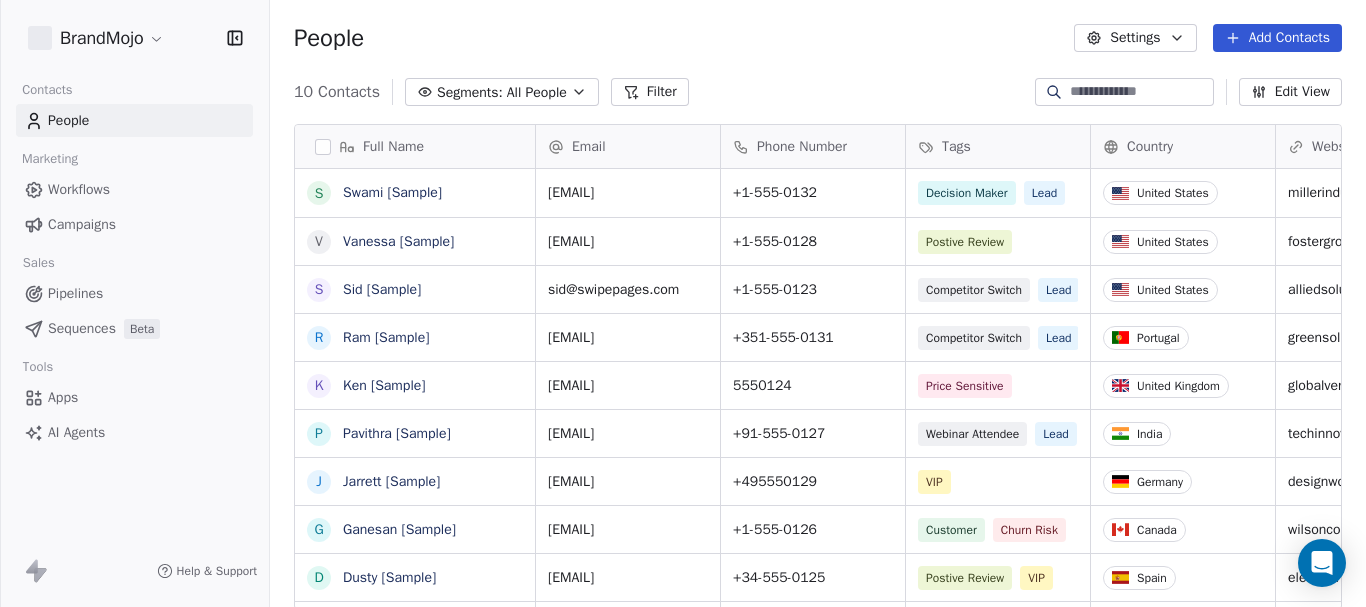 click on "BrandMojo Contacts People Marketing Workflows Campaigns Sales Pipelines Sequences Beta Tools Apps AI Agents Help & Support People Settings  Add Contacts 10 Contacts Segments: All People Filter  Edit View Tag Add to Sequence Export Full Name S Swami [Sample] V Vanessa [Sample] S Sid [Sample] R Ram [Sample] K Ken [Sample] P Pavithra [Sample] J Jarrett [Sample] G Ganesan [Sample] D Dusty [Sample] C Caitlin [Sample] Email Phone Number Tags Country Website Job Title Status Contact Source swami@swipeone.com +1-555-0132 Decision Maker Lead United States millerindustries.com President New Lead Social Media vanessa@appsumo.com +1-555-0128 Postive Review United States fostergroup.com Managing Director Closed Won Referral sid@swipepages.com +1-555-0123 Competitor Switch Lead United States alliedsolutions.com Director of Operations Qualifying Website Form ram@swipeone.com +351-555-0131 Competitor Switch Lead Portugal greensolutions.pt Sustainability Head Closed Won Facebook Ad ken@swipepages.com 5550124 Price Sensitive" at bounding box center (683, 303) 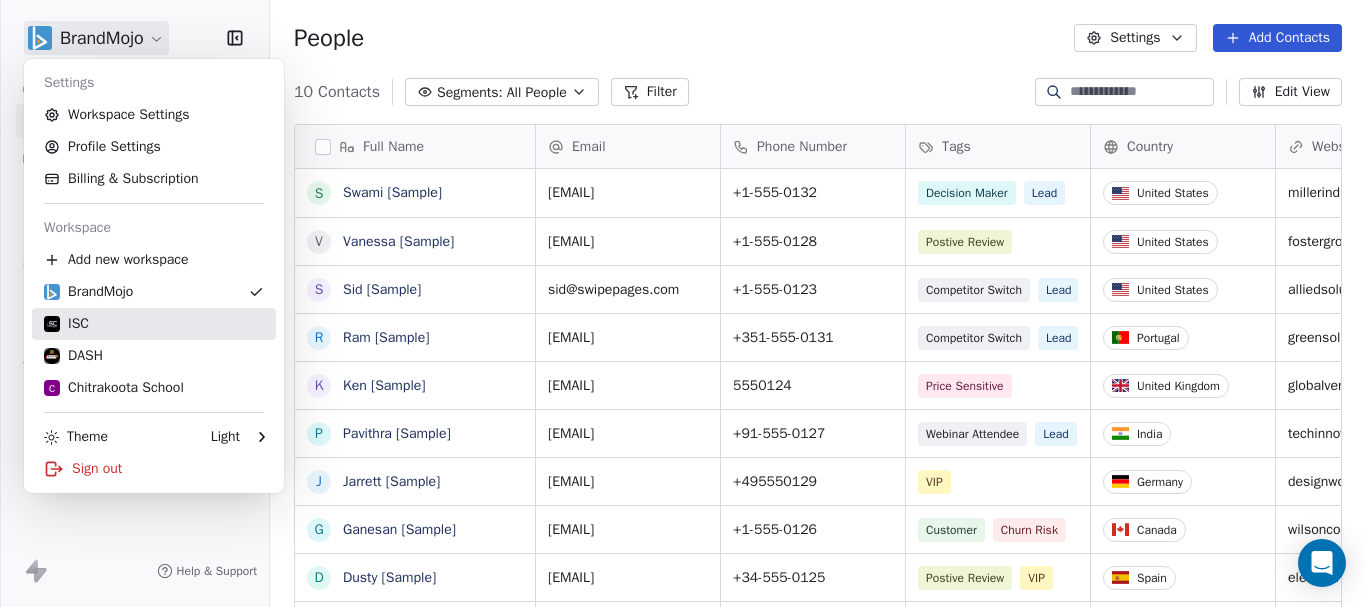 click on "ISC" at bounding box center [154, 324] 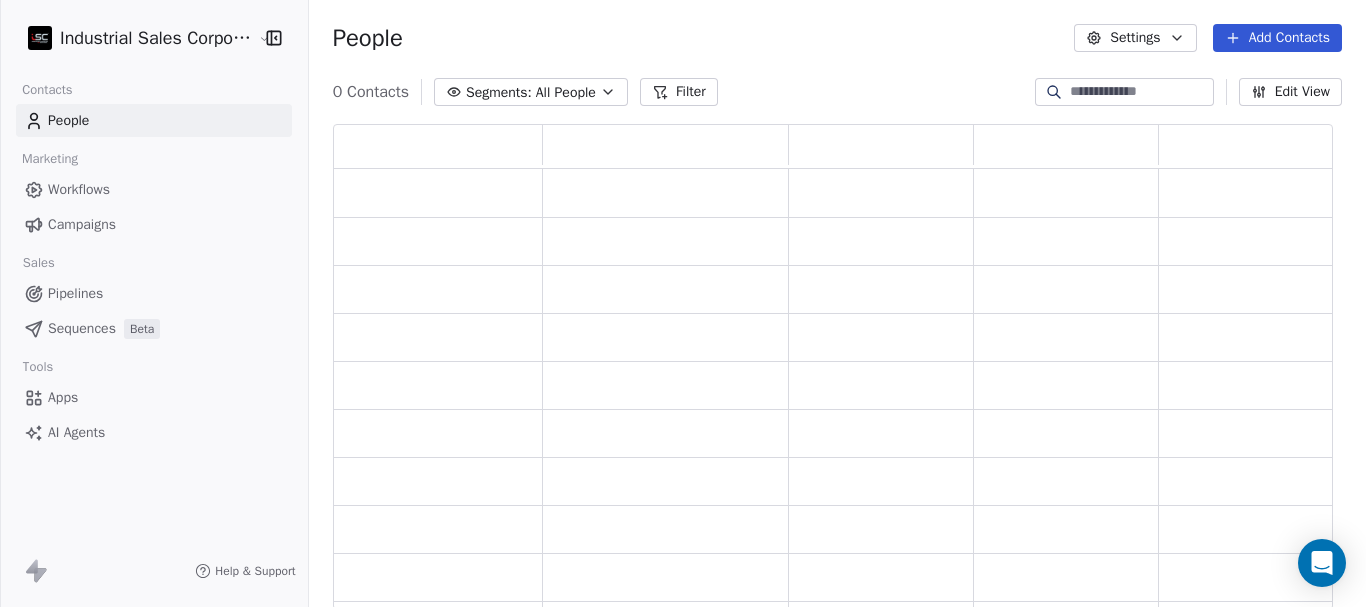 scroll, scrollTop: 16, scrollLeft: 16, axis: both 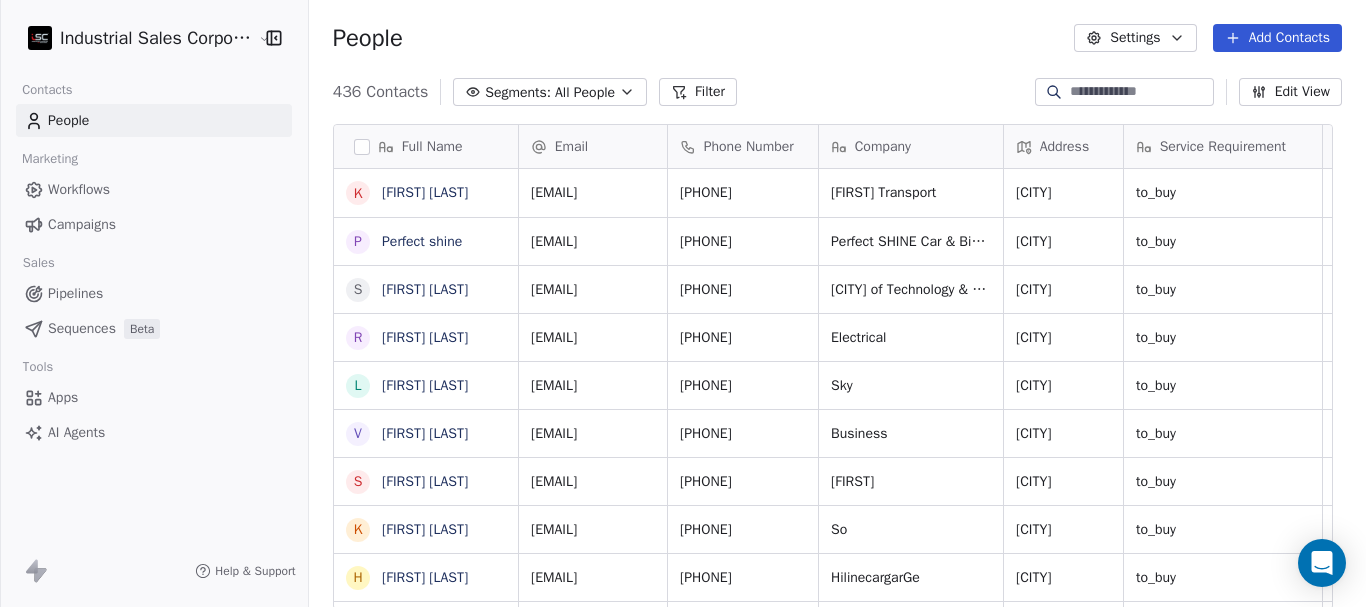 click on "Workflows" at bounding box center (79, 189) 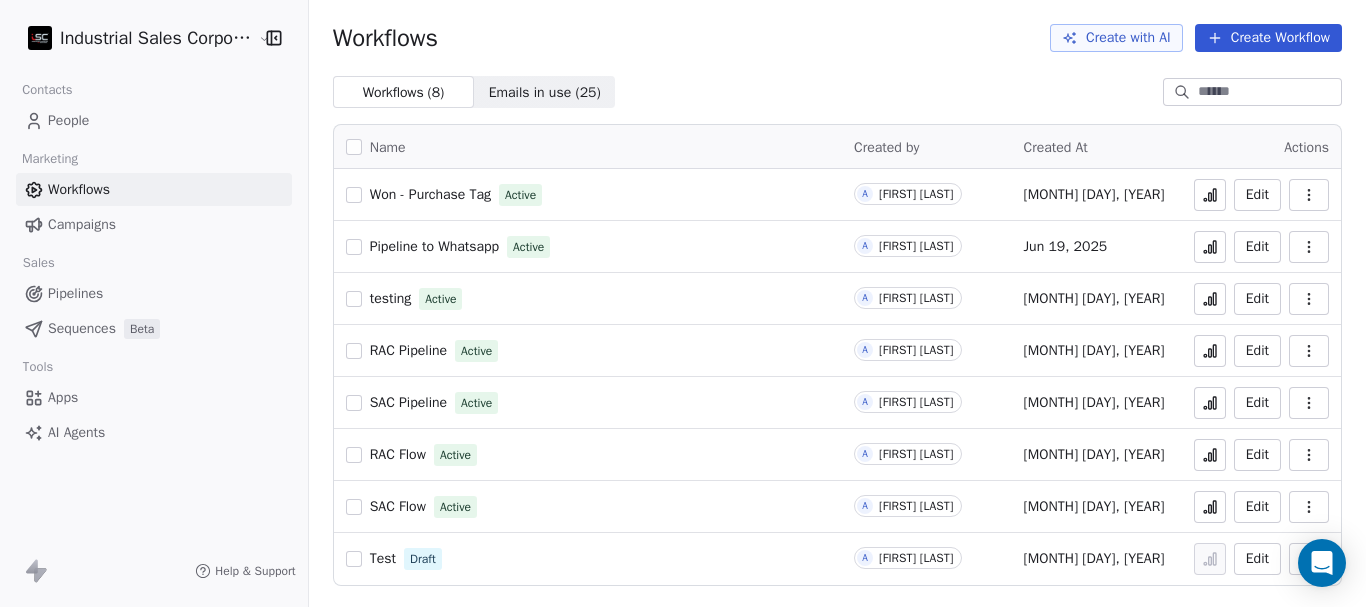 click on "RAC Flow" at bounding box center (398, 454) 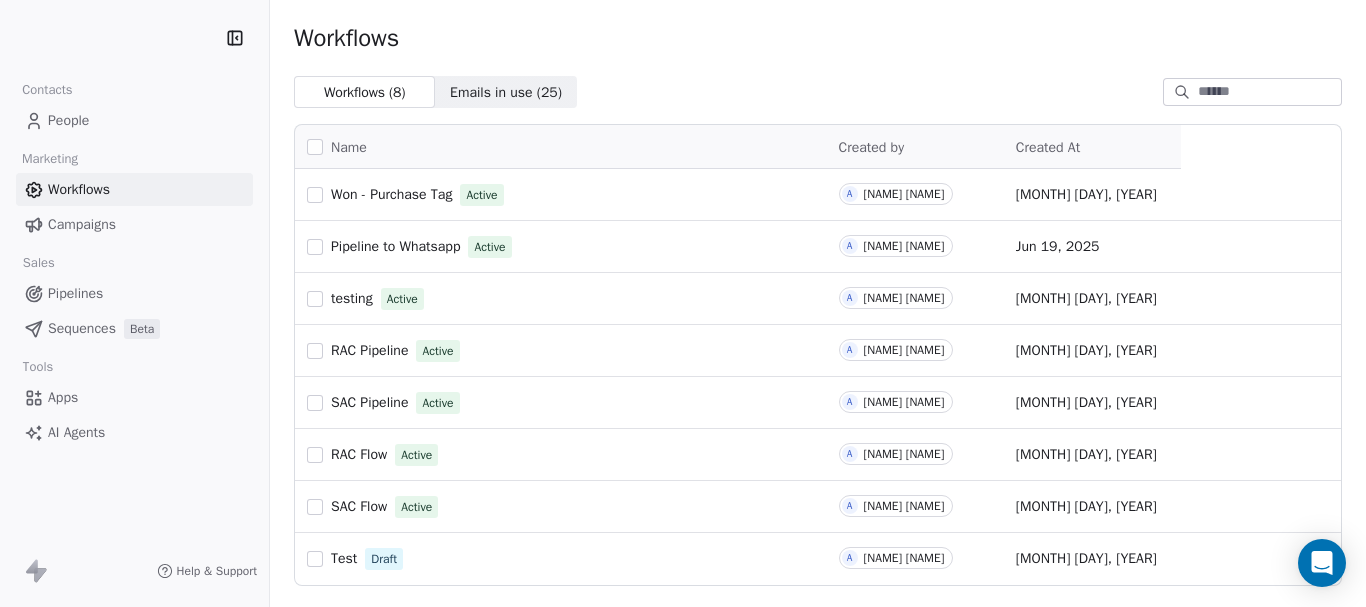 scroll, scrollTop: 0, scrollLeft: 0, axis: both 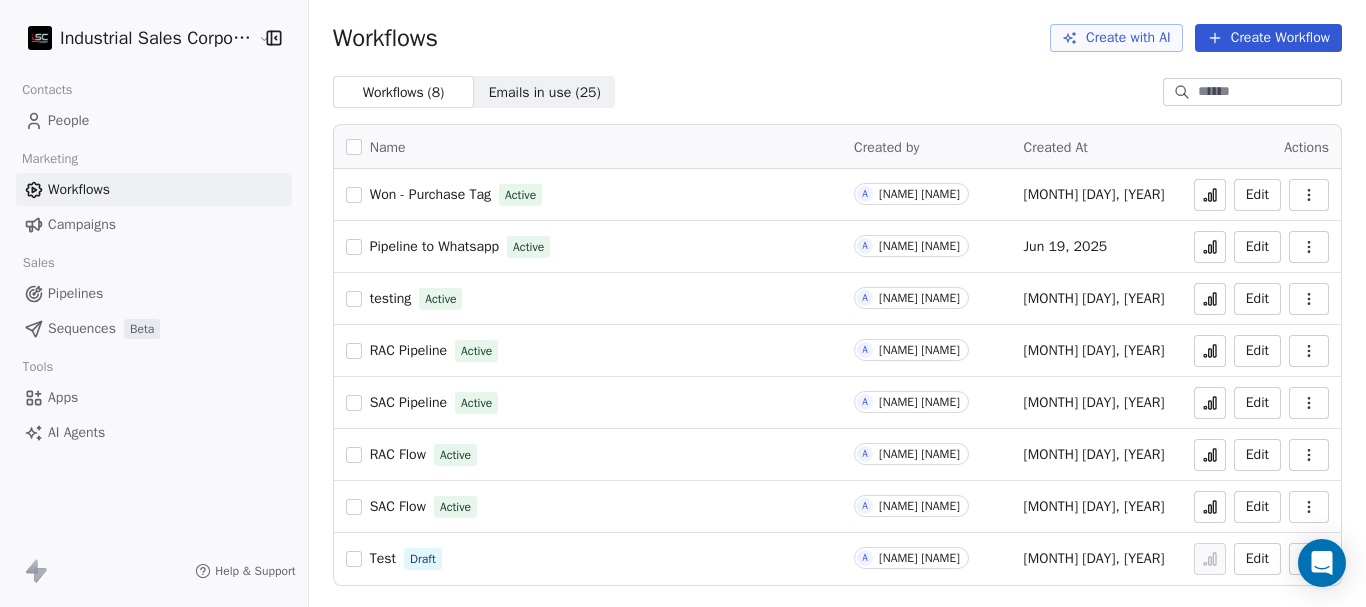 click on "testing" at bounding box center (391, 298) 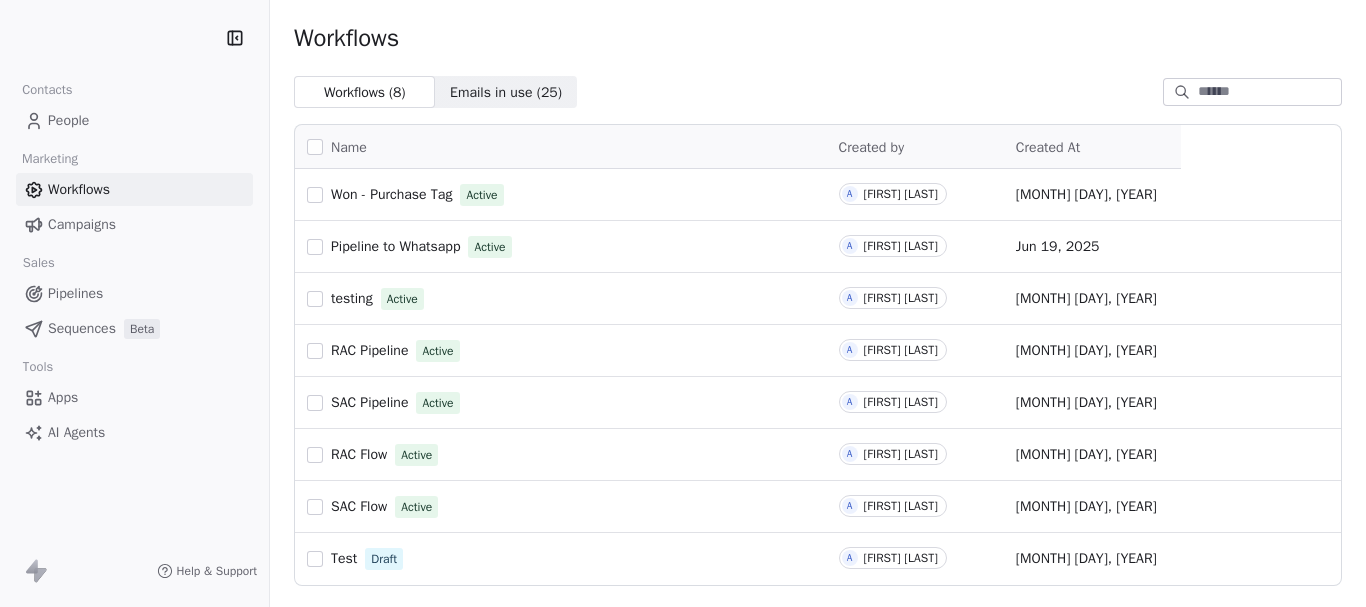 scroll, scrollTop: 0, scrollLeft: 0, axis: both 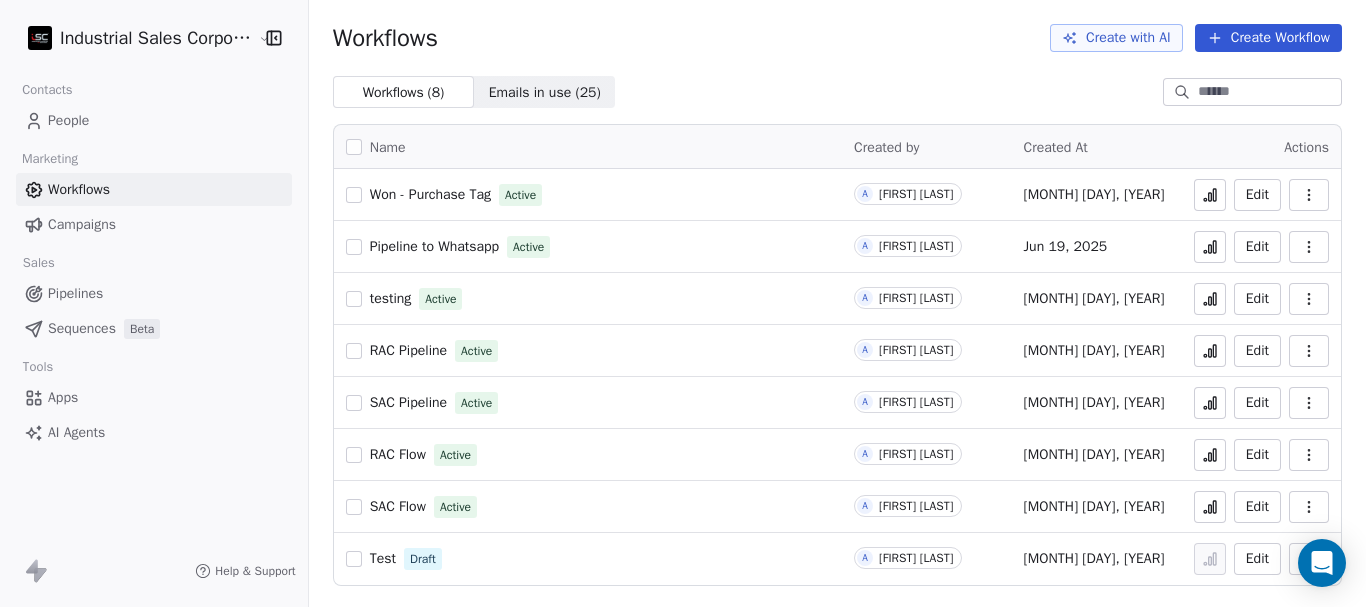 click on "testing" at bounding box center [391, 298] 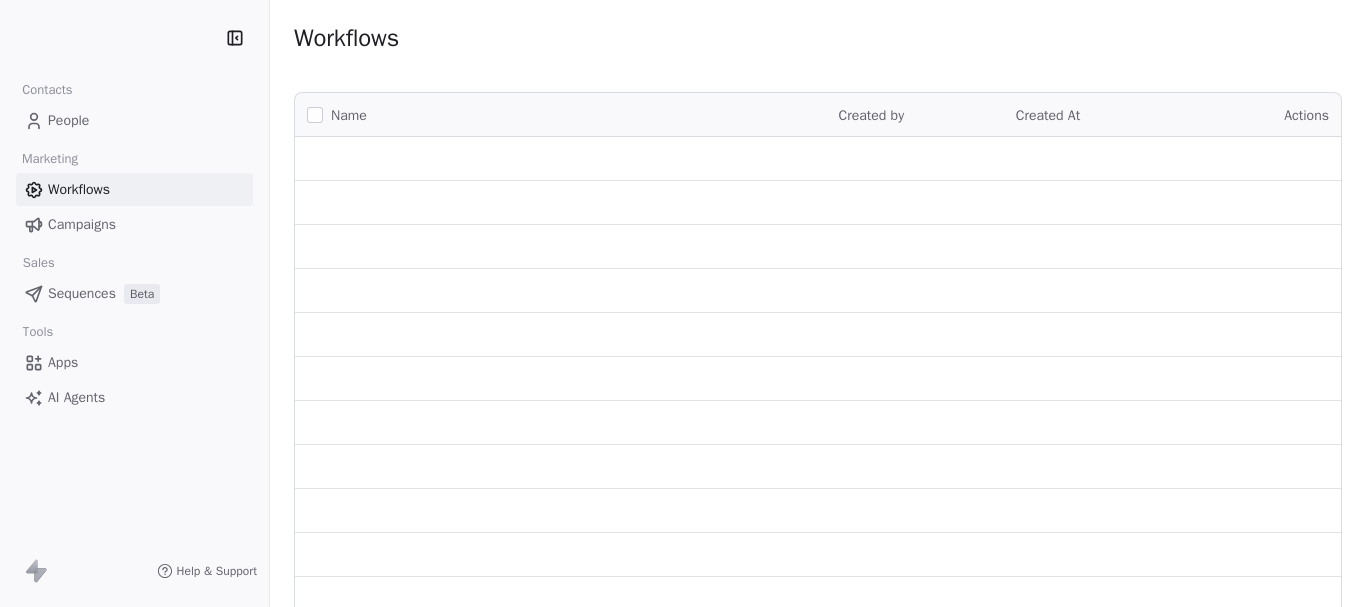 scroll, scrollTop: 0, scrollLeft: 0, axis: both 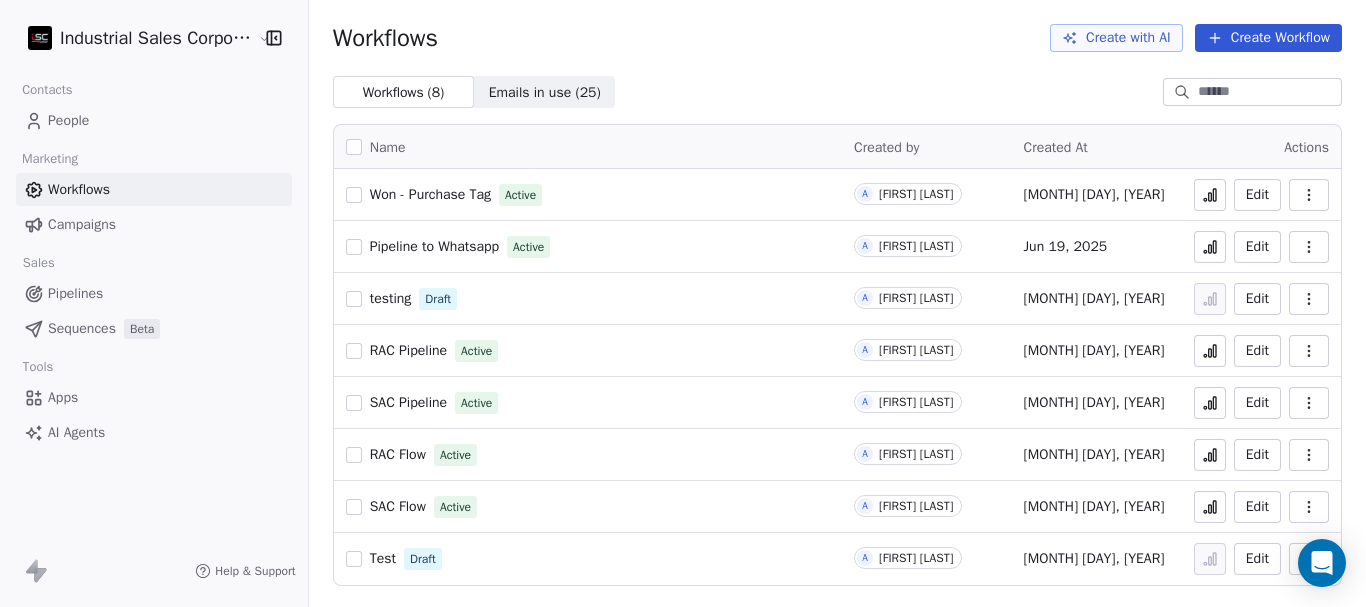 click on "Pipeline to Whatsapp" at bounding box center [434, 246] 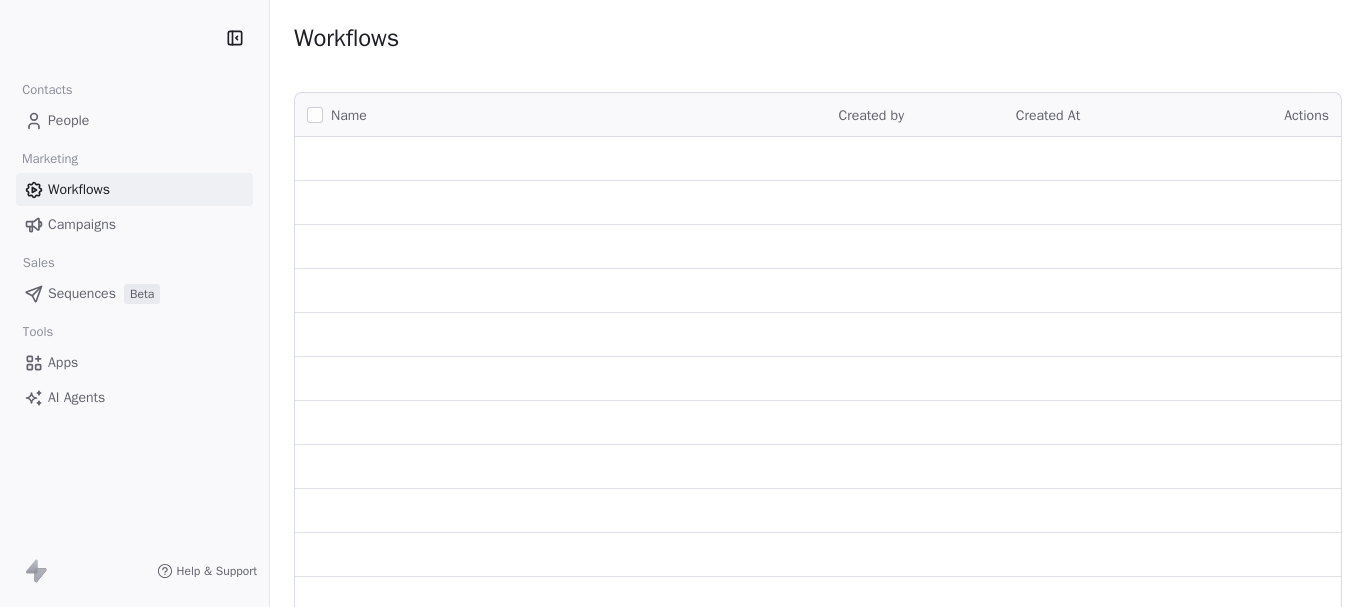 scroll, scrollTop: 0, scrollLeft: 0, axis: both 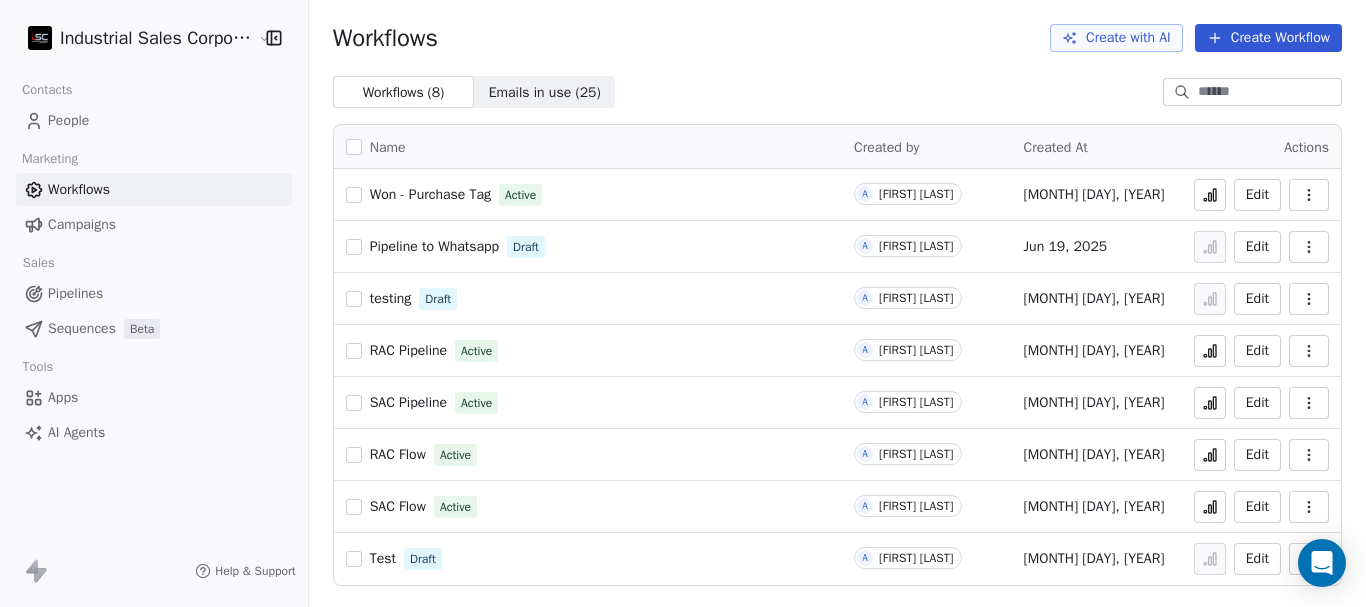 click on "Won - Purchase Tag" at bounding box center [430, 194] 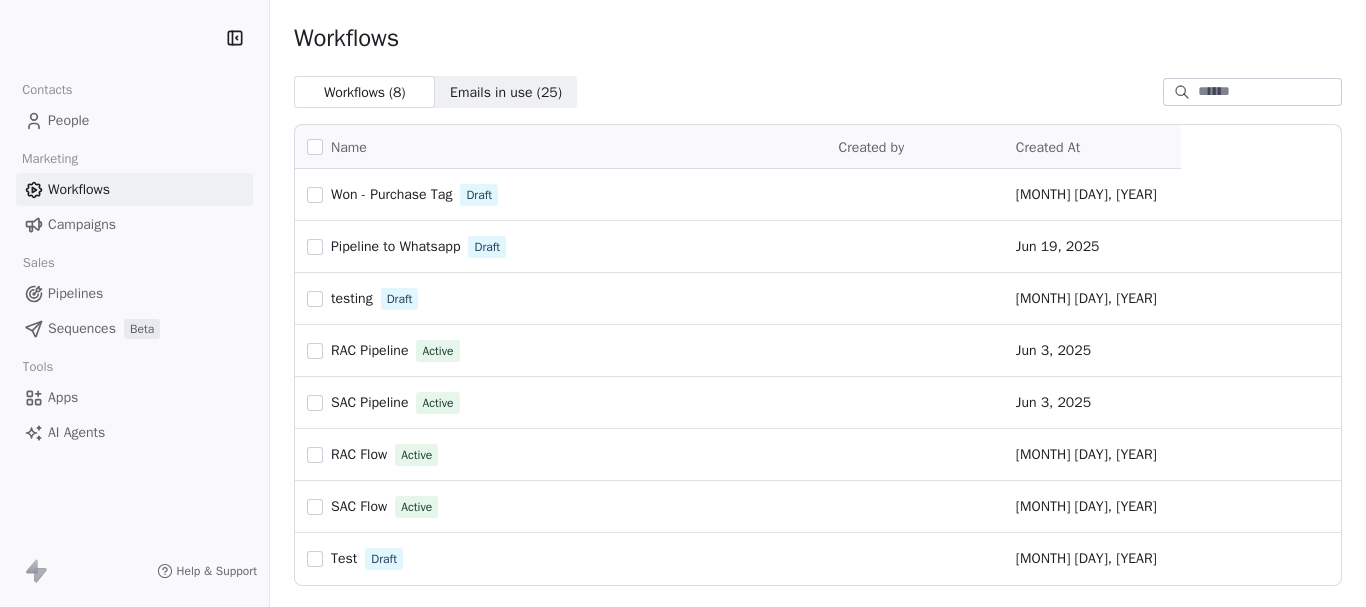 scroll, scrollTop: 0, scrollLeft: 0, axis: both 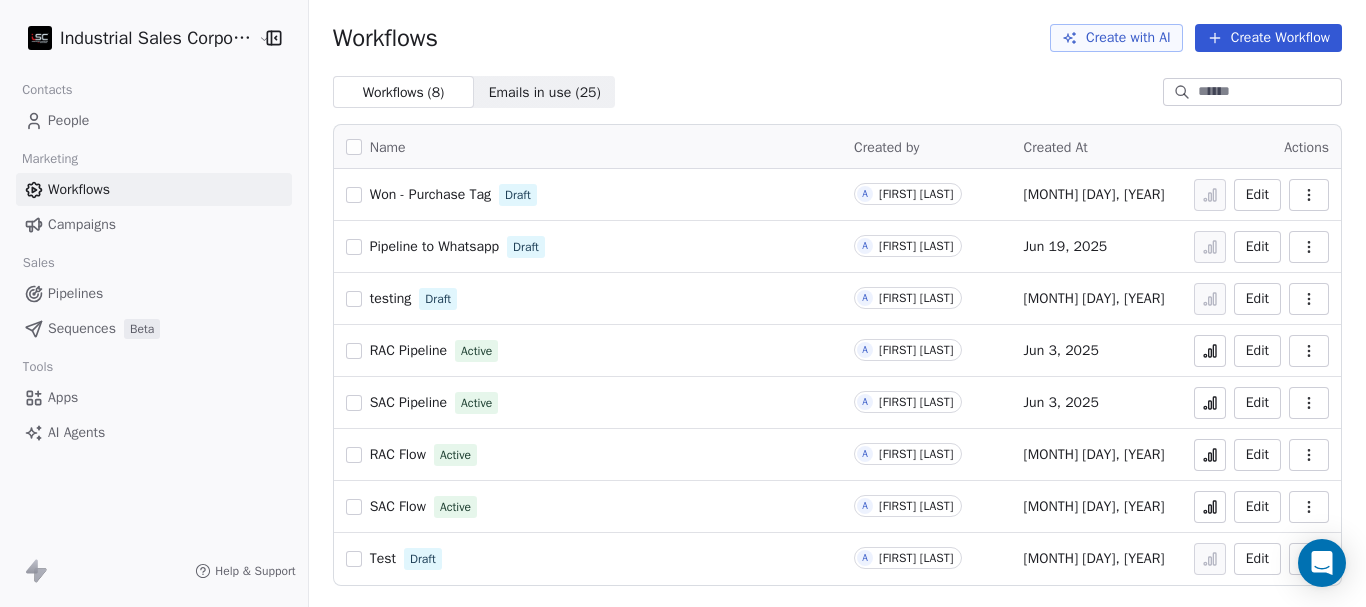 click on "Name Created by Created At Actions Won - Purchase Tag Draft A [FIRST] [LAST] [MONTH] [DAY], [YEAR] Edit Pipeline to Whatsapp Draft A [FIRST] [LAST] [MONTH] [DAY], [YEAR] Edit testing Draft A [FIRST] [LAST] [MONTH] [DAY], [YEAR] Edit RAC Pipeline Active A [FIRST] [LAST] [MONTH] [DAY], [YEAR] Edit SAC Pipeline Active A [FIRST] [LAST] [MONTH] [DAY], [YEAR] Edit RAC Flow Active A [FIRST] [LAST] [MONTH] [DAY], [YEAR] Edit SAC Flow Active A [FIRST] [LAST] [MONTH] [DAY], [YEAR] Edit Test Draft A [FIRST] [LAST] [MONTH] [DAY], [YEAR] Edit" at bounding box center (683, 303) 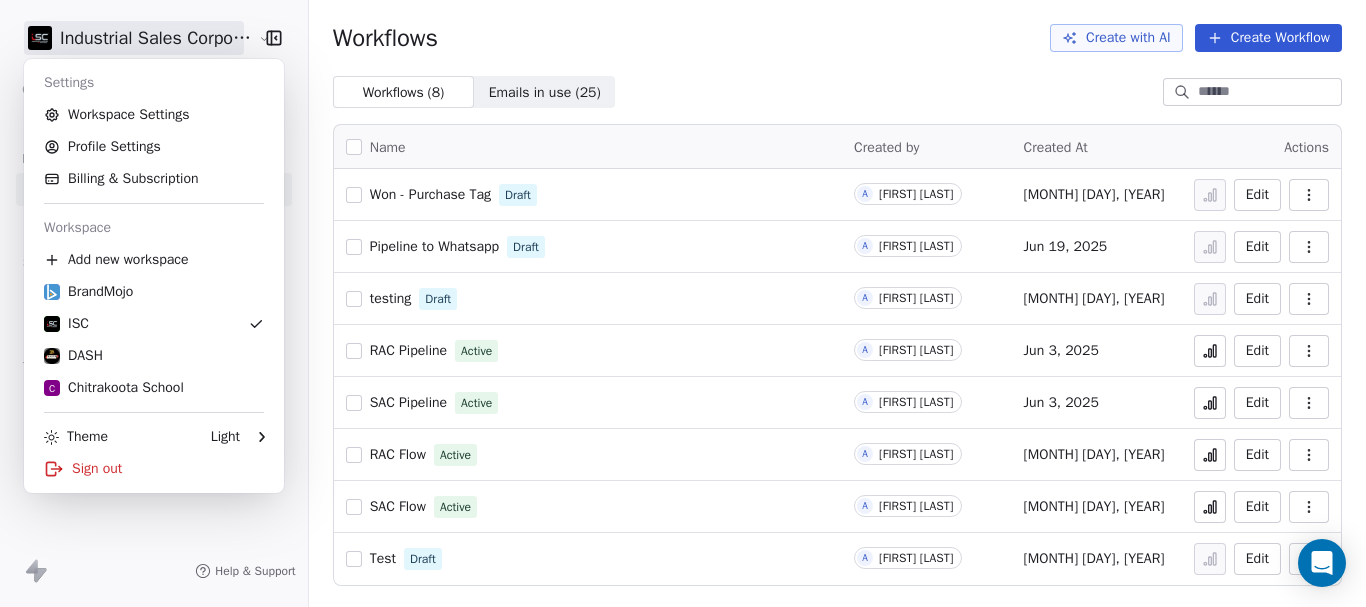 click on "Name Created by Created At Actions Won - Purchase Tag Draft A [FIRST] [LAST] [MONTH] [DAY], [YEAR] Edit Pipeline to Whatsapp Draft A [FIRST] [LAST] [MONTH] [DAY], [YEAR] Edit testing Draft A [FIRST] [LAST] [MONTH] [DAY], [YEAR] Edit RAC Pipeline Active A [FIRST] [LAST] [MONTH] [DAY], [YEAR] Edit SAC Pipeline Active A [FIRST] [LAST] [MONTH] [DAY], [YEAR] Edit RAC Flow Active A [FIRST] [LAST] [MONTH] [DAY], [YEAR] Edit SAC Flow Active A [FIRST] [LAST] [MONTH] [DAY], [YEAR] Edit Test Draft A [FIRST] [LAST] [MONTH] [DAY], [YEAR] Edit
Settings Workspace Settings Profile Settings Billing & Subscription   Workspace Add new workspace BrandMojo ISC DASH C Chitrakoota School Theme Light Sign out" at bounding box center [683, 303] 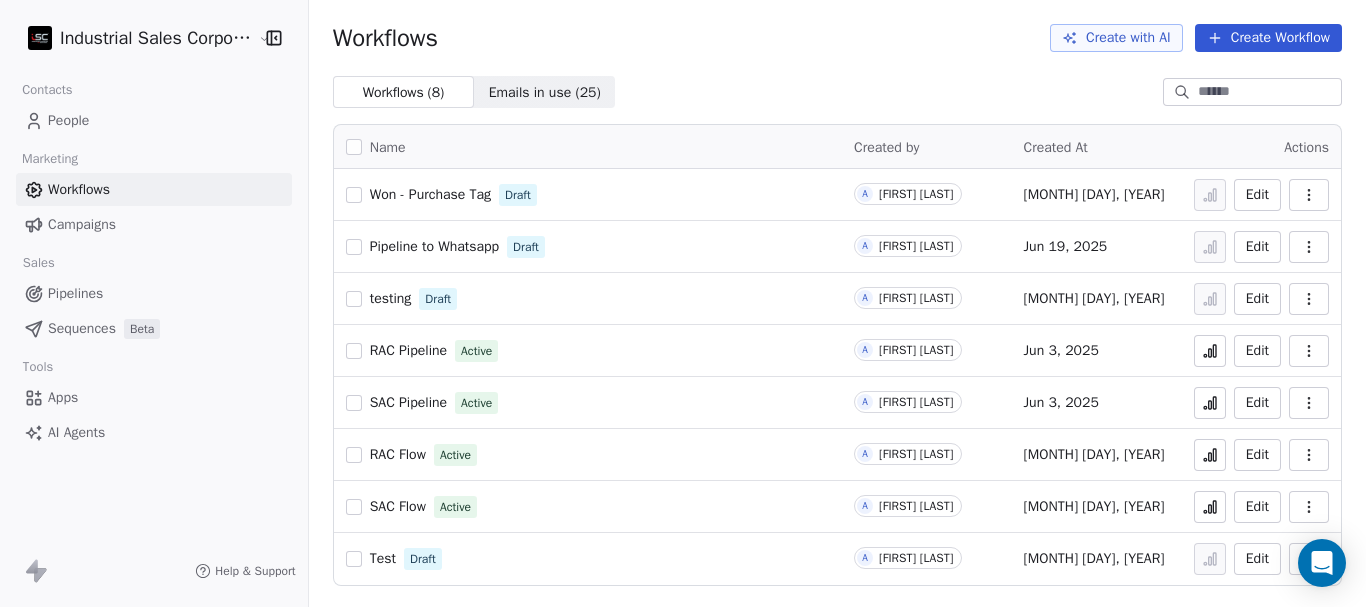 click on "Pipelines" at bounding box center (75, 293) 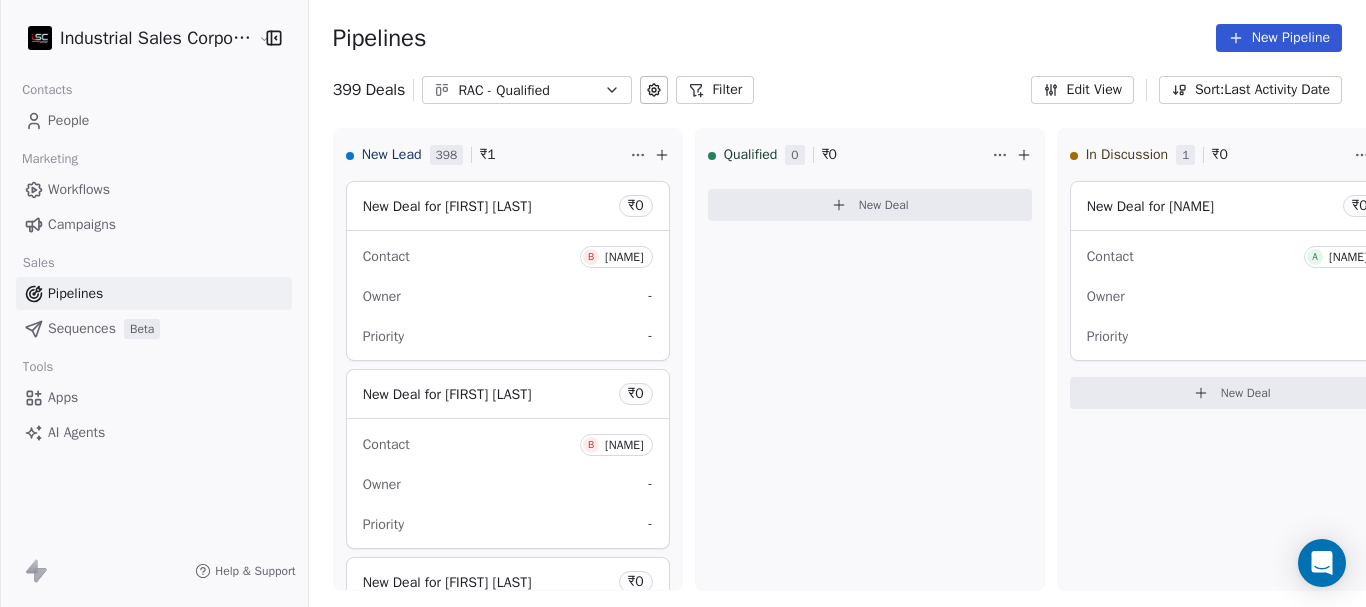 click on "New Deal for [NAME] ₹ 0 Contact B [NAME] Owner - Priority - New Deal for [NAME] ₹ 0 Contact B [NAME] Owner - Priority - New Deal for [NAME] ₹ 0 Contact V [NAME] Owner - Priority - New Deal for [NAME] ₹ 0 Contact V [NAME] Owner - Priority - New Deal for [NAME] ₹ 0 Contact S [NAME] Owner - Priority - New Deal for [NAME] ₹ 0 Contact D [NAME] Owner - Priority - New Deal for [NAME] ₹ 0 Contact D [NAME] Owner - Priority - New Deal for [NAME] ₹ 0 Contact S [NAME] Owner - Priority - New Deal for [NAME] ₹ 0 Contact Y [NAME] Owner - Priority - New Deal for [NAME] ₹ 0 Contact Y [NAME] Owner - Priority -" at bounding box center [683, 303] 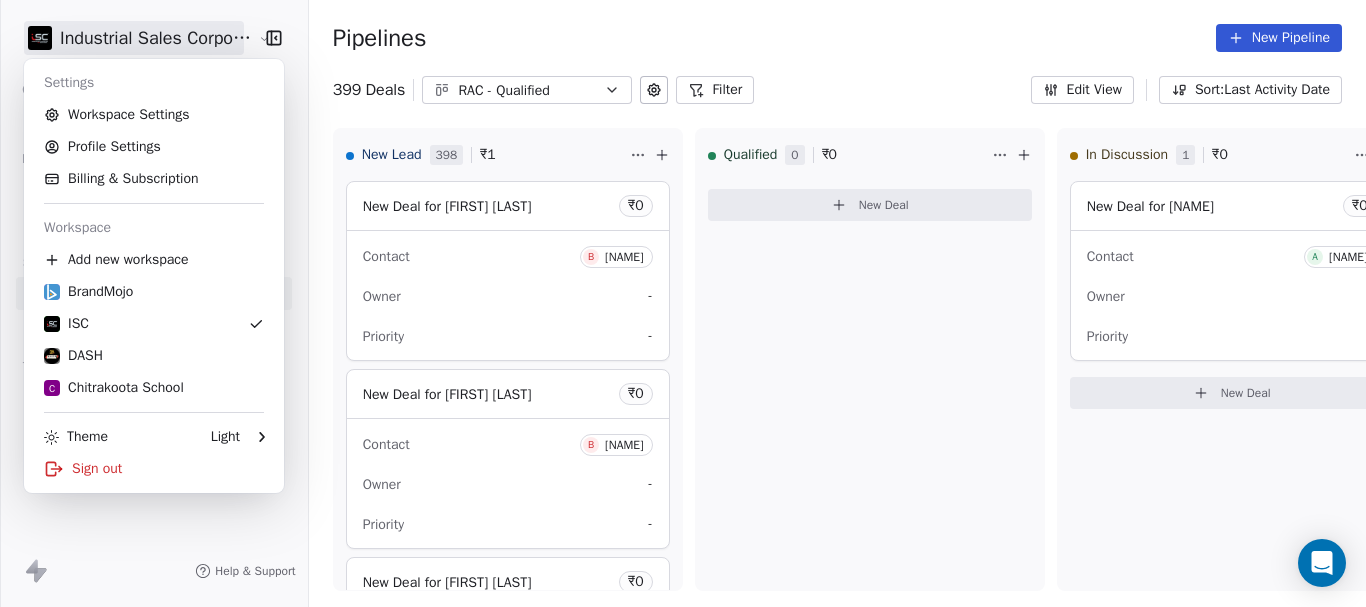 click on "New Deal for [NAME] ₹ 0 Contact B [NAME] Owner - Priority - New Deal for [NAME] ₹ 0 Contact B [NAME] Owner - Priority - New Deal for [NAME] ₹ 0 Contact V [NAME] Owner - Priority - New Deal for [NAME] ₹ 0 Contact V [NAME] Owner - Priority - New Deal for [NAME] ₹ 0 Contact S [NAME] Owner - Priority - New Deal for [NAME] ₹ 0 Contact D [NAME] Owner - Priority - New Deal for [NAME] ₹ 0 Contact D [NAME] Owner - Priority - New Deal for [NAME] ₹ 0 Contact S [NAME] Owner - Priority - New Deal for [NAME] ₹ 0 Contact Y [NAME] Owner - Priority - New Deal for [NAME] ₹ 0 Contact Y [NAME] Owner - Priority -" at bounding box center [683, 303] 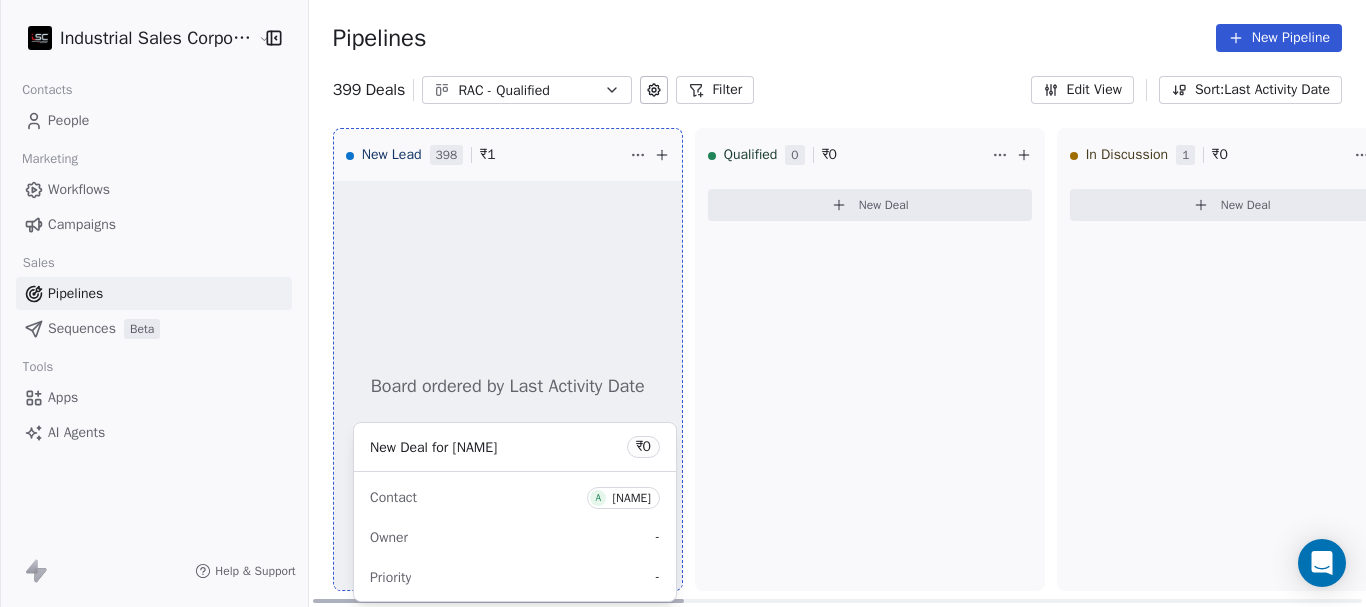 drag, startPoint x: 566, startPoint y: 247, endPoint x: 466, endPoint y: 447, distance: 223.6068 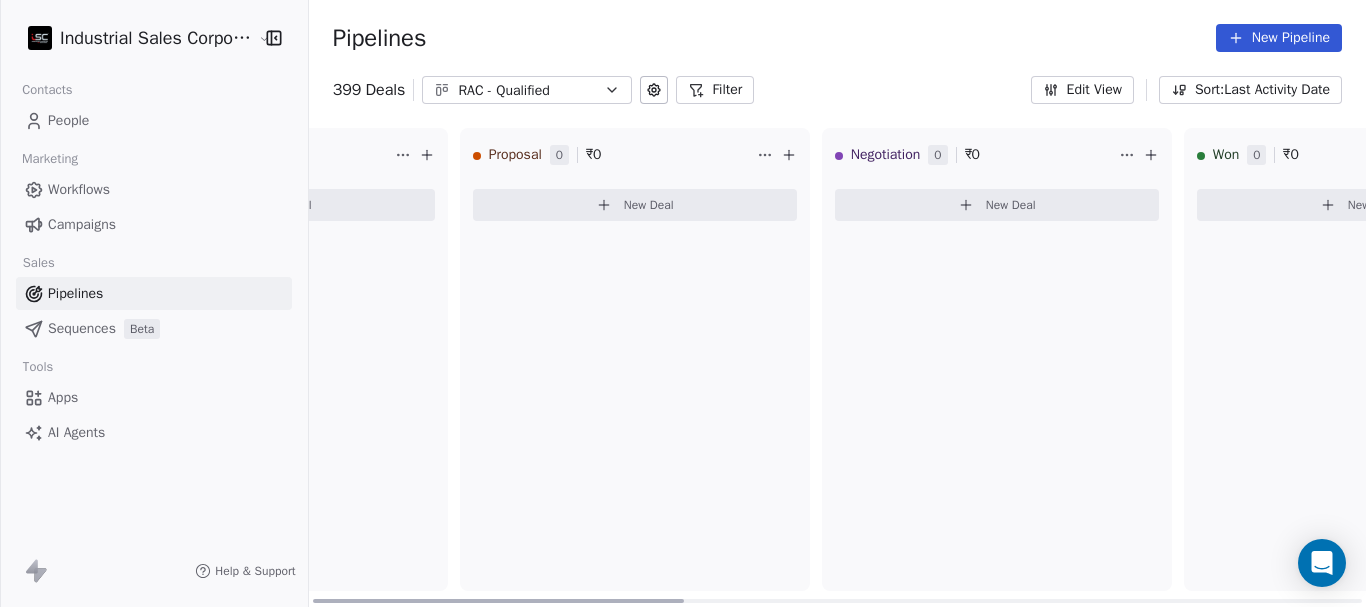scroll, scrollTop: 0, scrollLeft: 0, axis: both 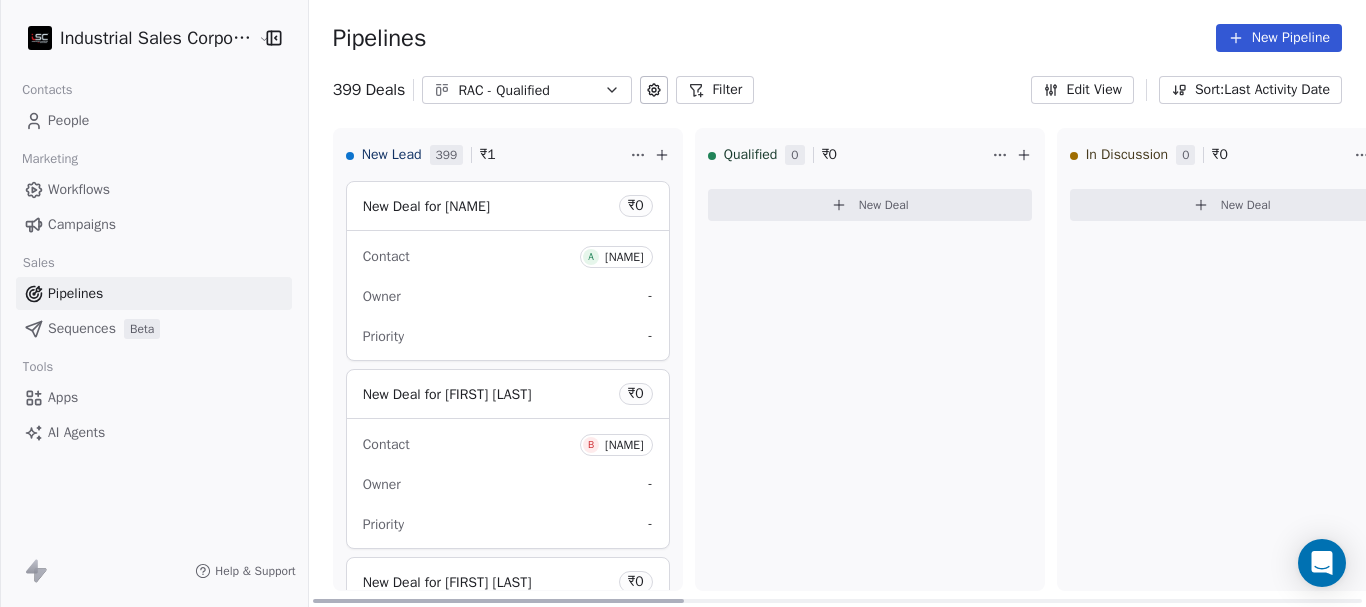 drag, startPoint x: 1006, startPoint y: 599, endPoint x: 512, endPoint y: 601, distance: 494.00406 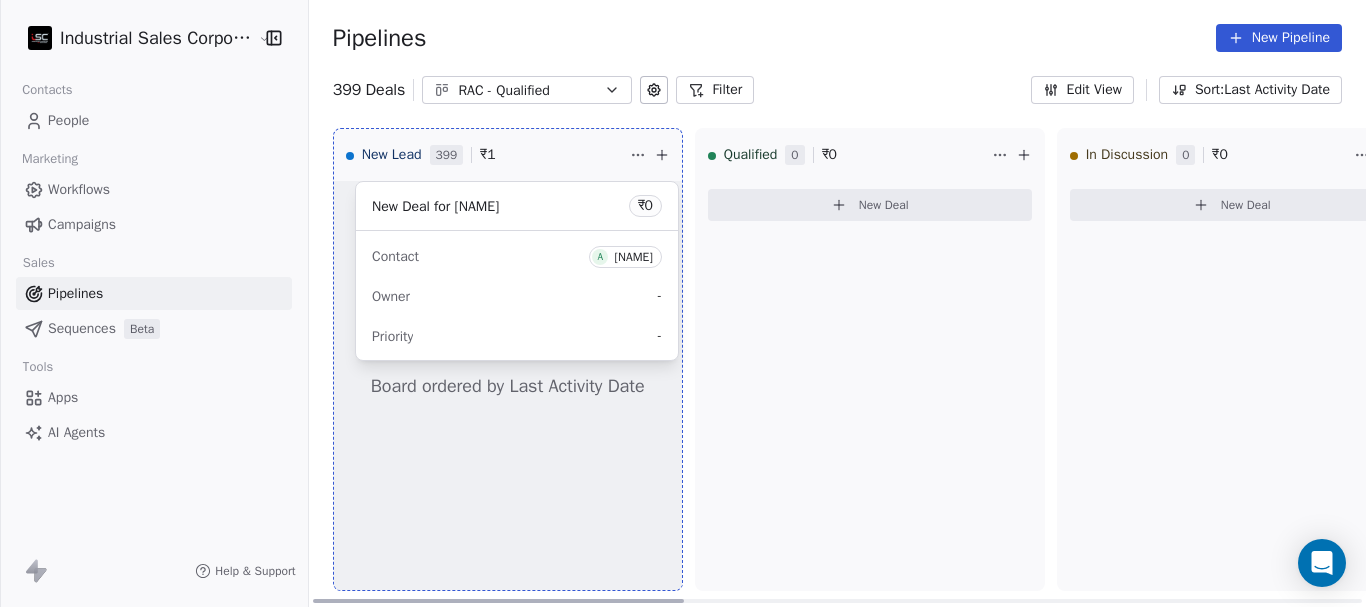 drag, startPoint x: 567, startPoint y: 212, endPoint x: 572, endPoint y: 445, distance: 233.05363 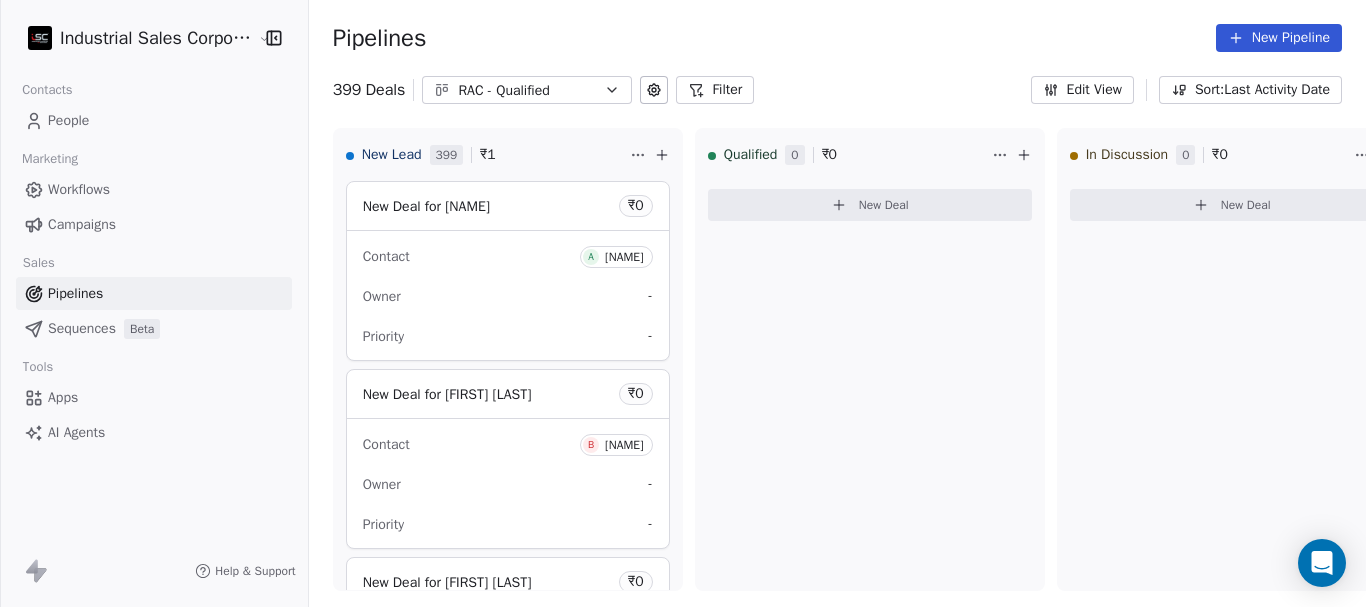 click on "New Deal for [NAME] ₹ 0 Contact A [NAME] Owner - Priority - New Deal for [NAME] ₹ 0 Contact B [NAME] Owner - Priority - New Deal for [NAME] ₹ 0 Contact B [NAME] Owner - Priority - New Deal for [NAME] ₹ 0 Contact V [NAME] Owner - Priority - New Deal for [NAME] ₹ 0 Contact V [NAME] Owner - Priority - New Deal for [NAME] ₹ 0 Contact S [NAME] Owner - Priority - New Deal for [NAME] ₹ 0 Contact D [NAME] Owner - Priority - New Deal for [NAME] ₹ 0 Contact D [NAME] Owner - Priority - New Deal for [NAME] ₹ 0 Contact S [NAME] Owner - Priority - New Deal for [NAME] ₹ 0 Contact Y [NAME] Owner - Priority -" at bounding box center [683, 303] 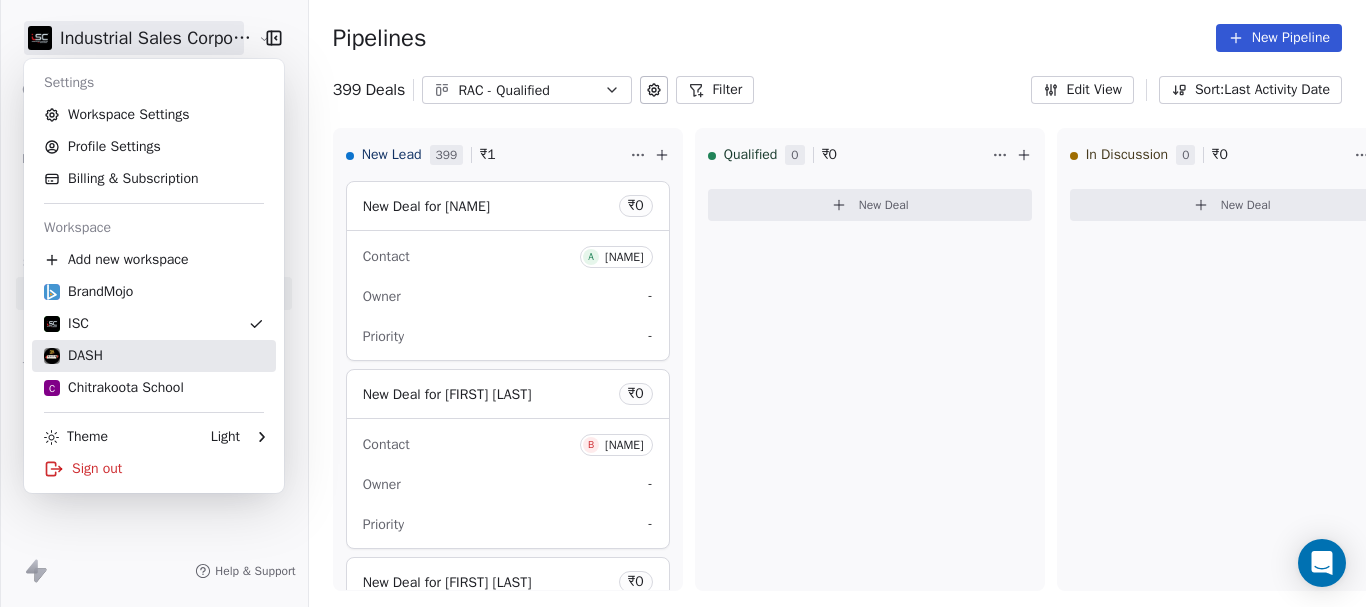click on "DASH" at bounding box center (154, 356) 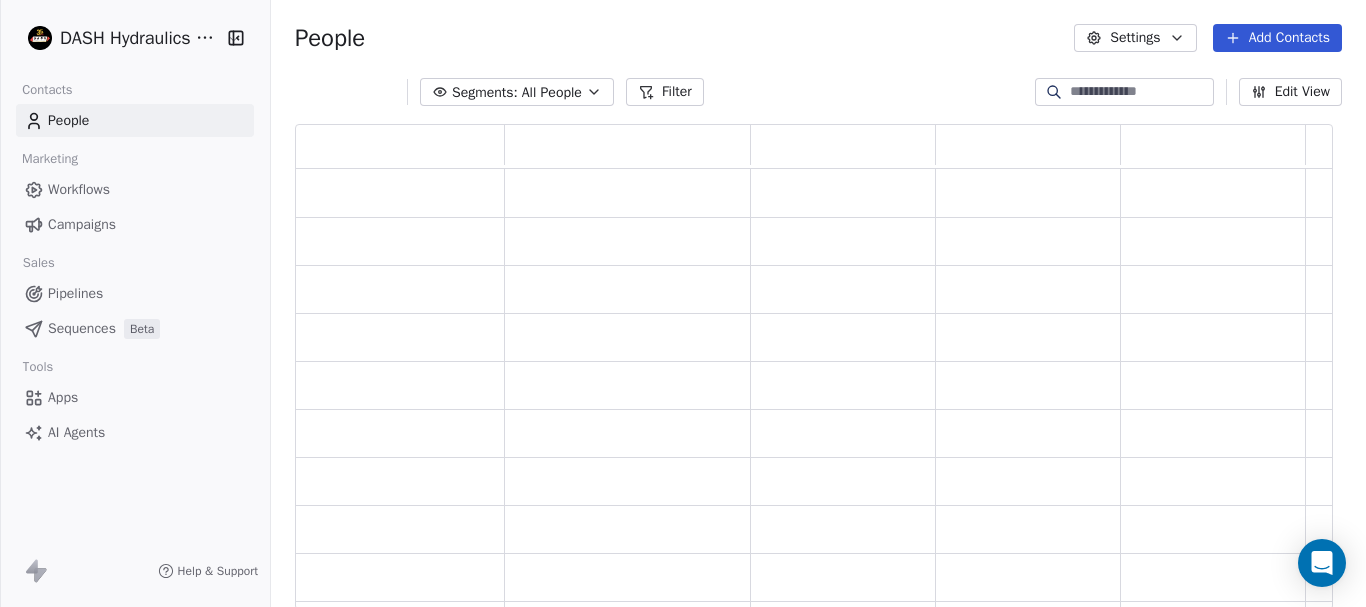 scroll, scrollTop: 16, scrollLeft: 16, axis: both 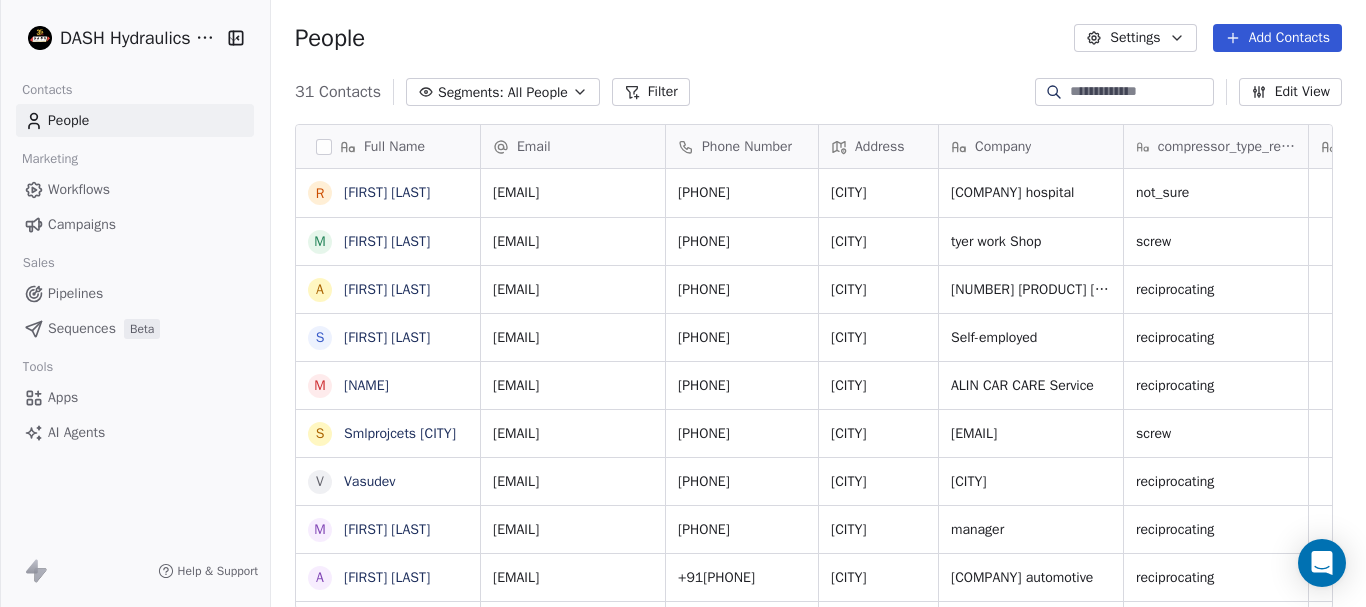 click on "Pipelines" at bounding box center (75, 293) 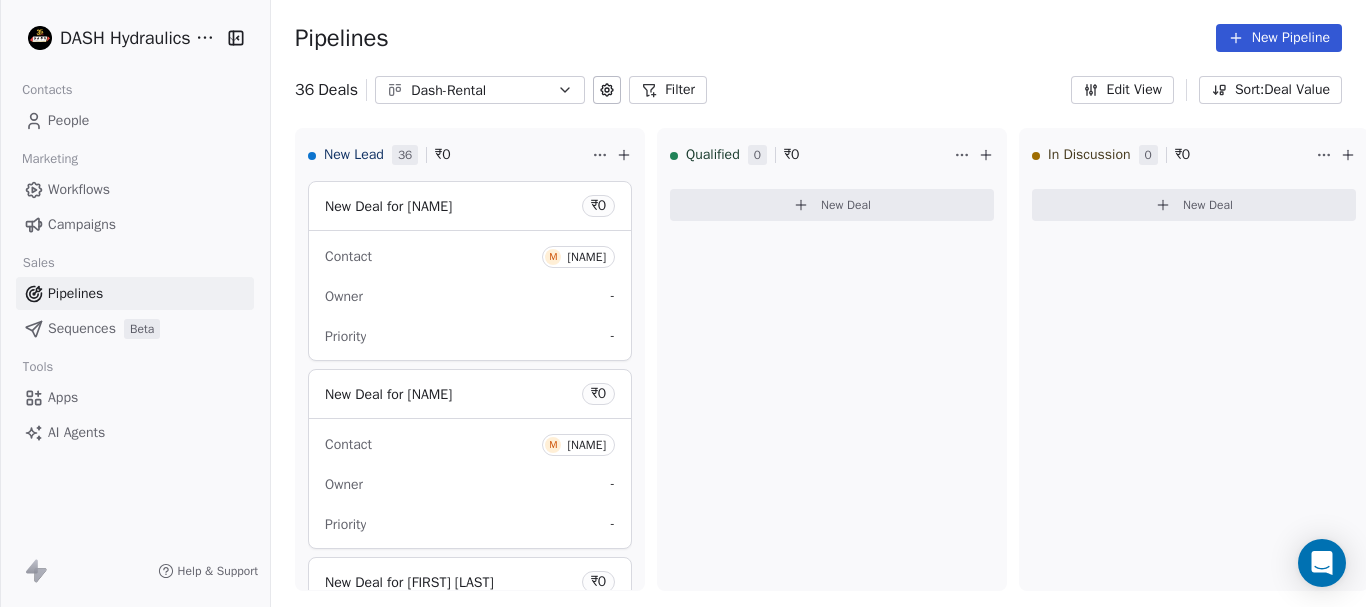 click on "Workflows" at bounding box center [79, 189] 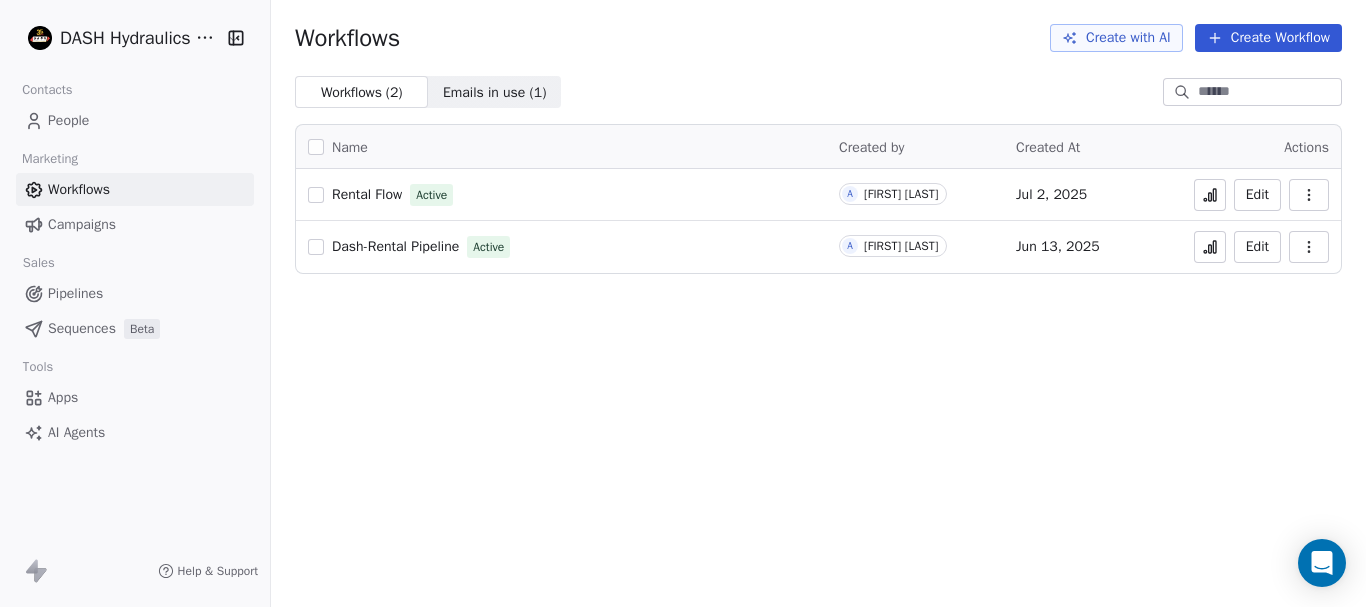 click on "Rental Flow" at bounding box center (367, 194) 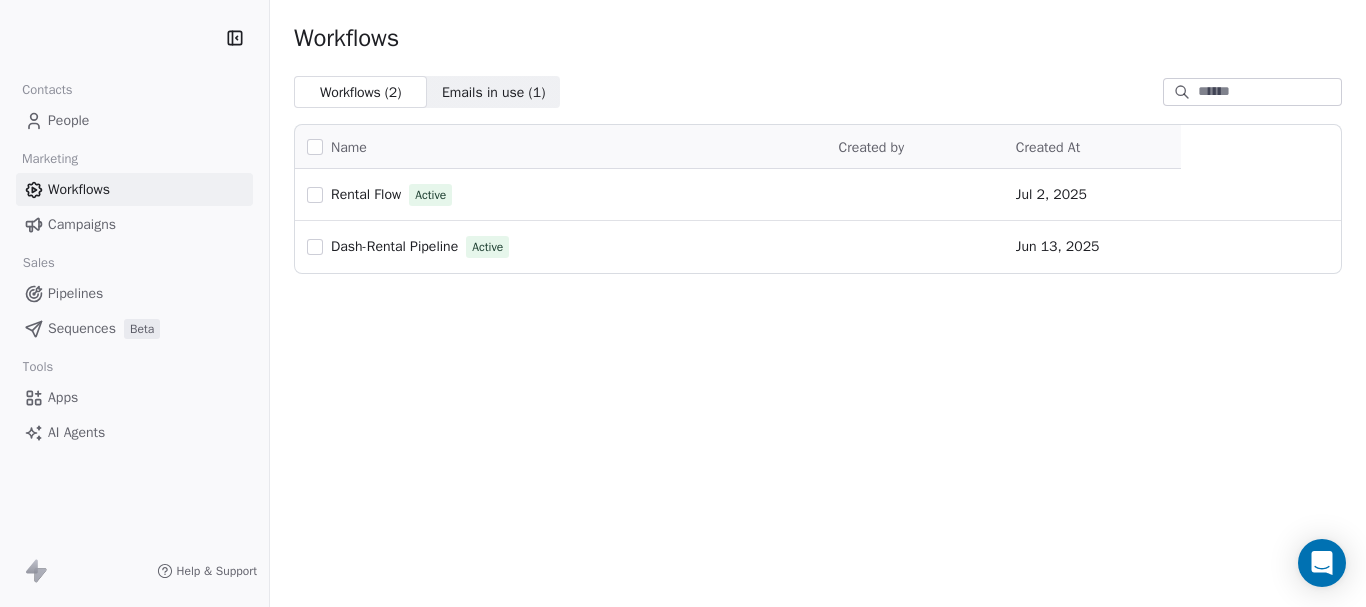 scroll, scrollTop: 0, scrollLeft: 0, axis: both 